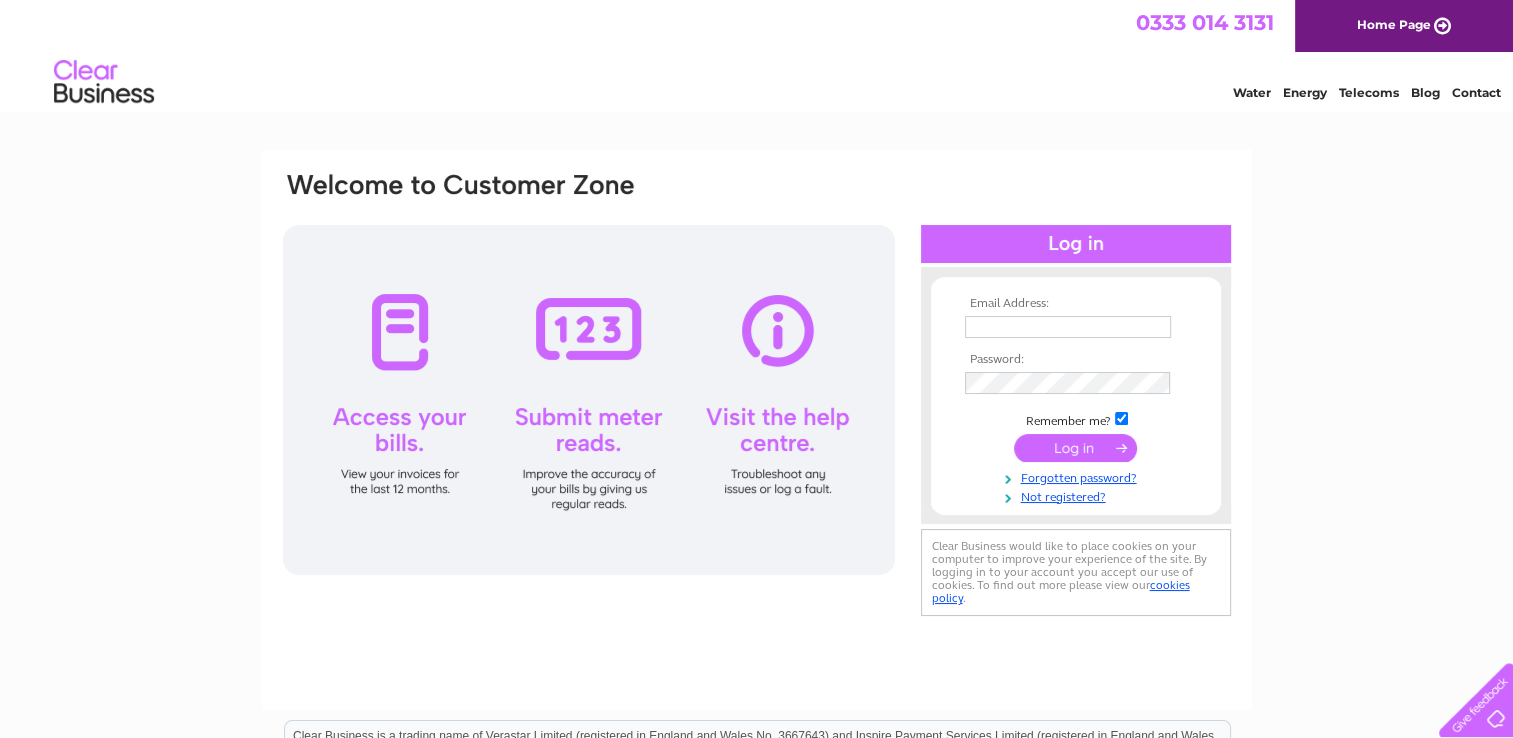 scroll, scrollTop: 0, scrollLeft: 0, axis: both 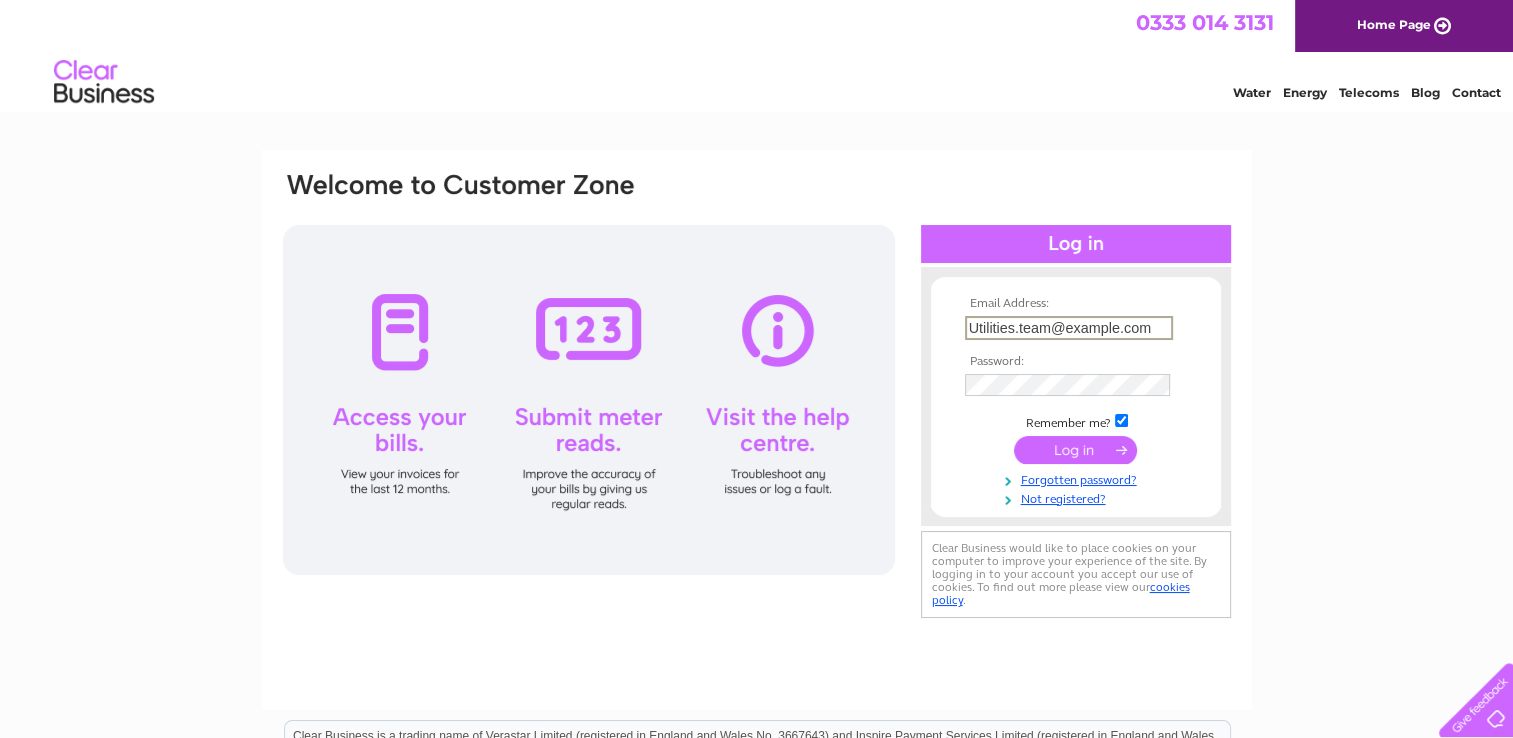 type on "Utilities.team@indurent.com" 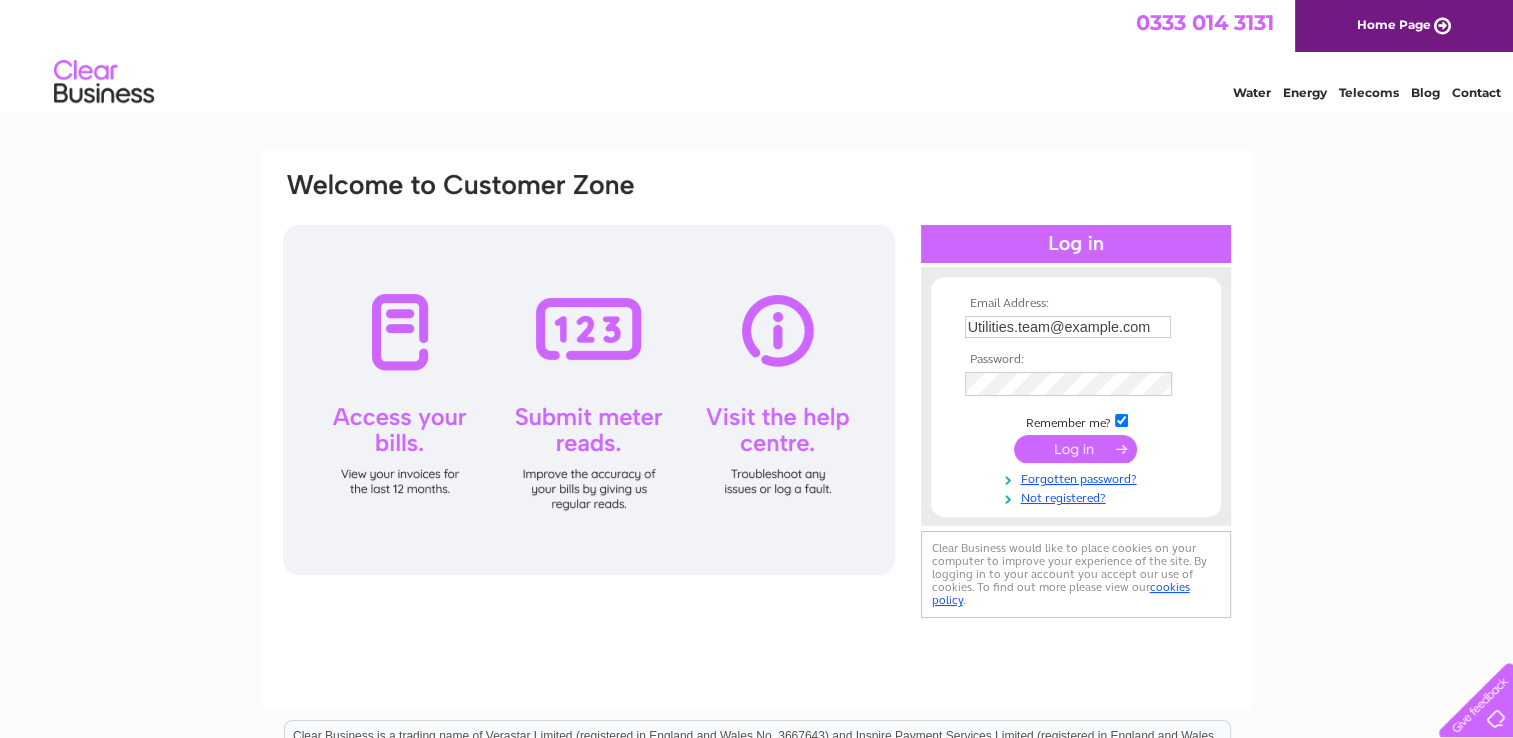 click at bounding box center [1075, 449] 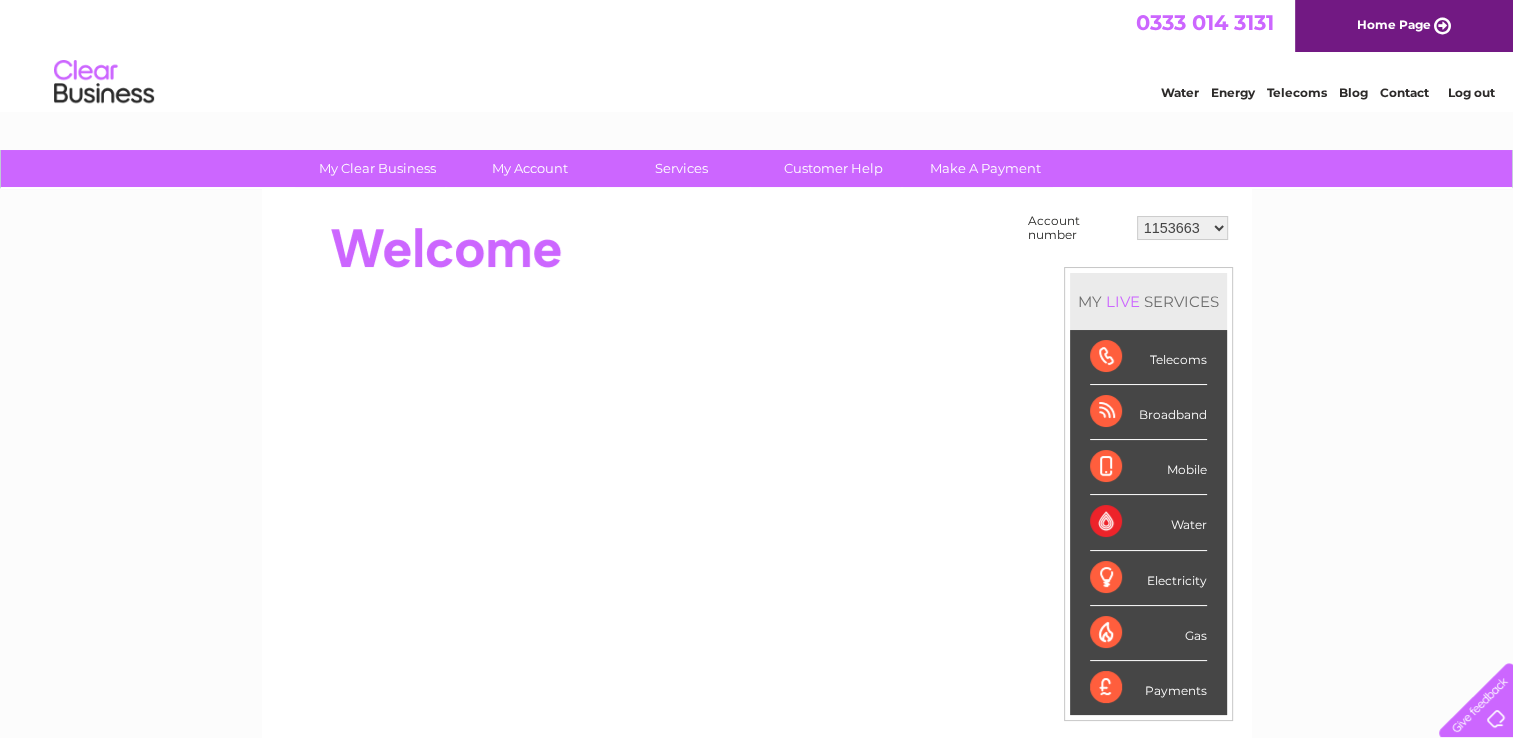 scroll, scrollTop: 0, scrollLeft: 0, axis: both 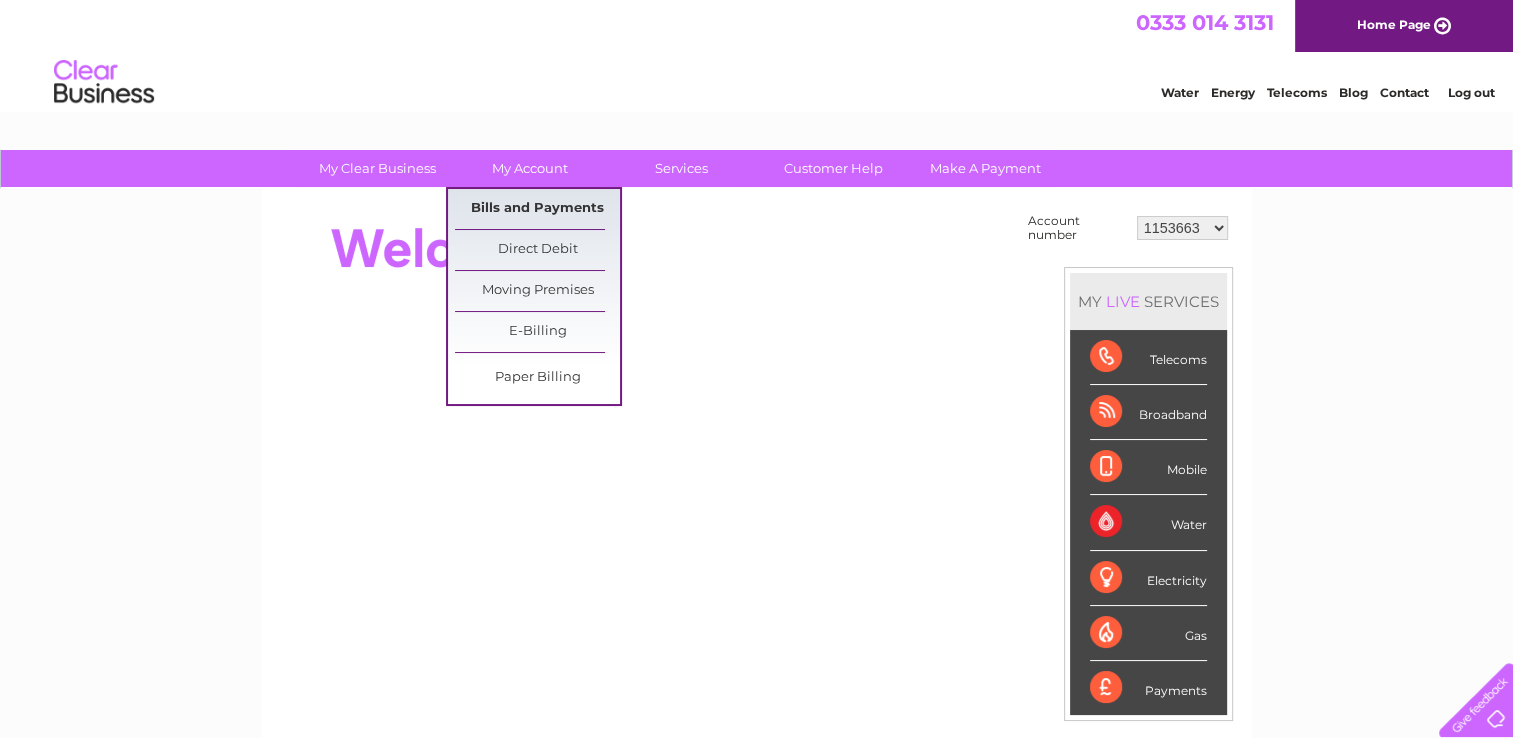 click on "Bills and Payments" at bounding box center [537, 209] 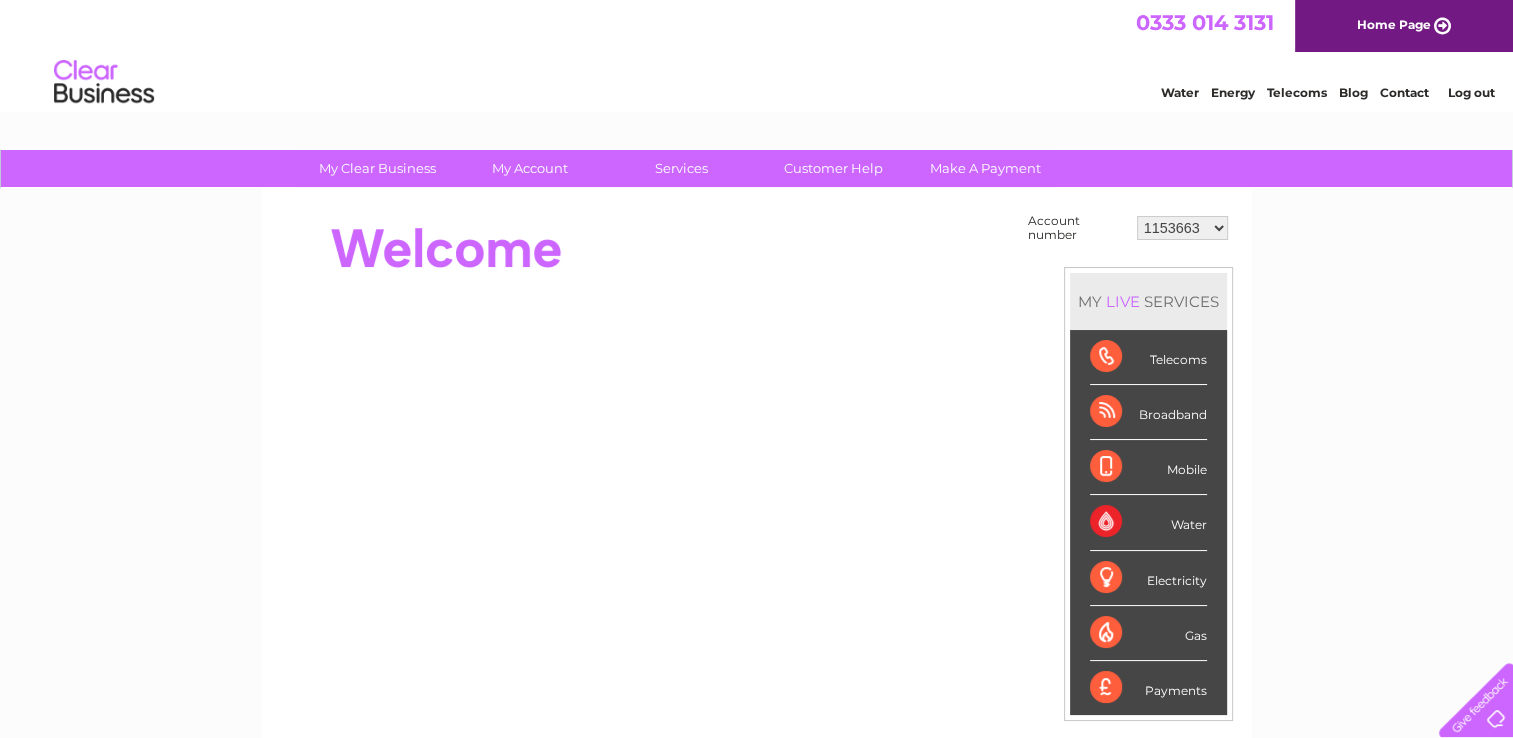 click on "1153663
30274748
30321974" at bounding box center [1182, 228] 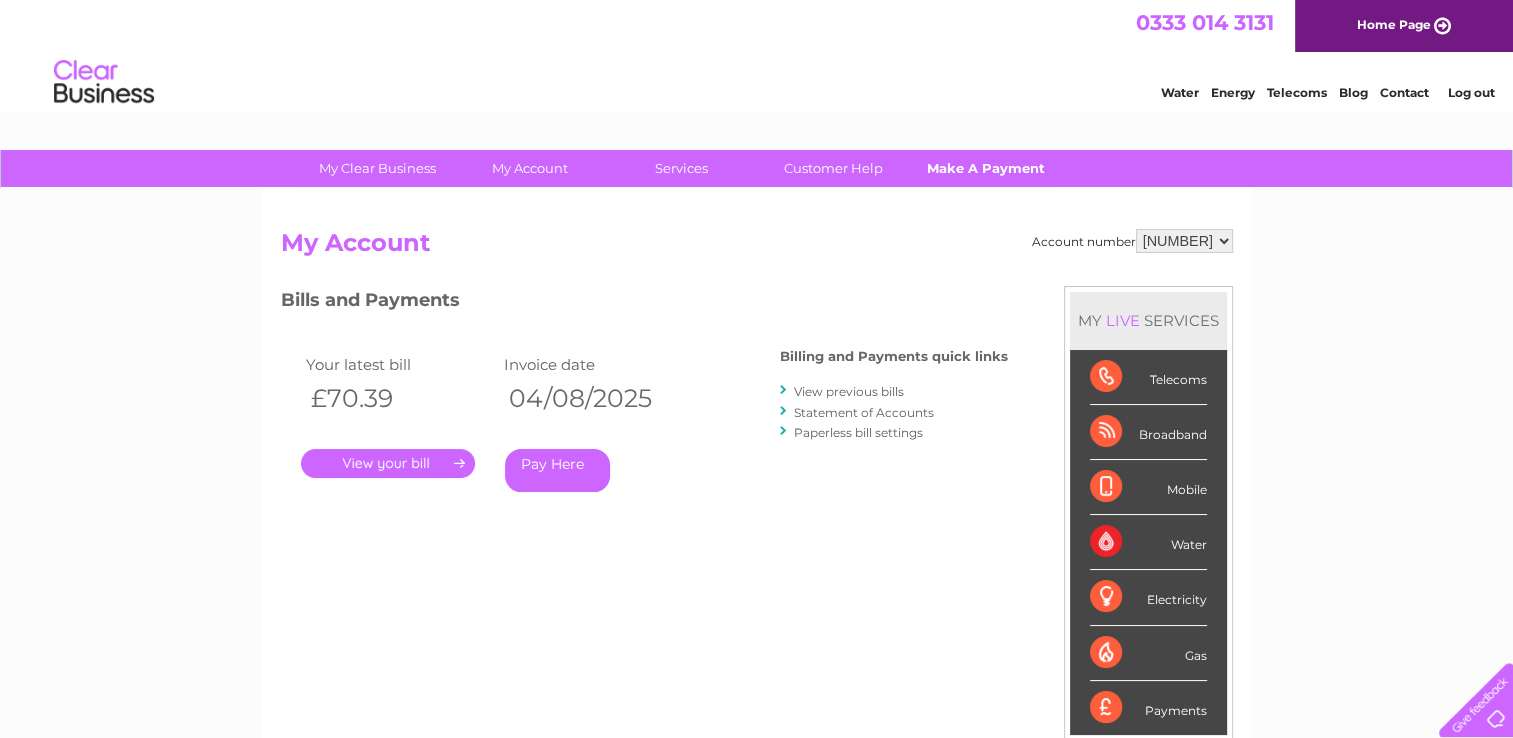 scroll, scrollTop: 0, scrollLeft: 0, axis: both 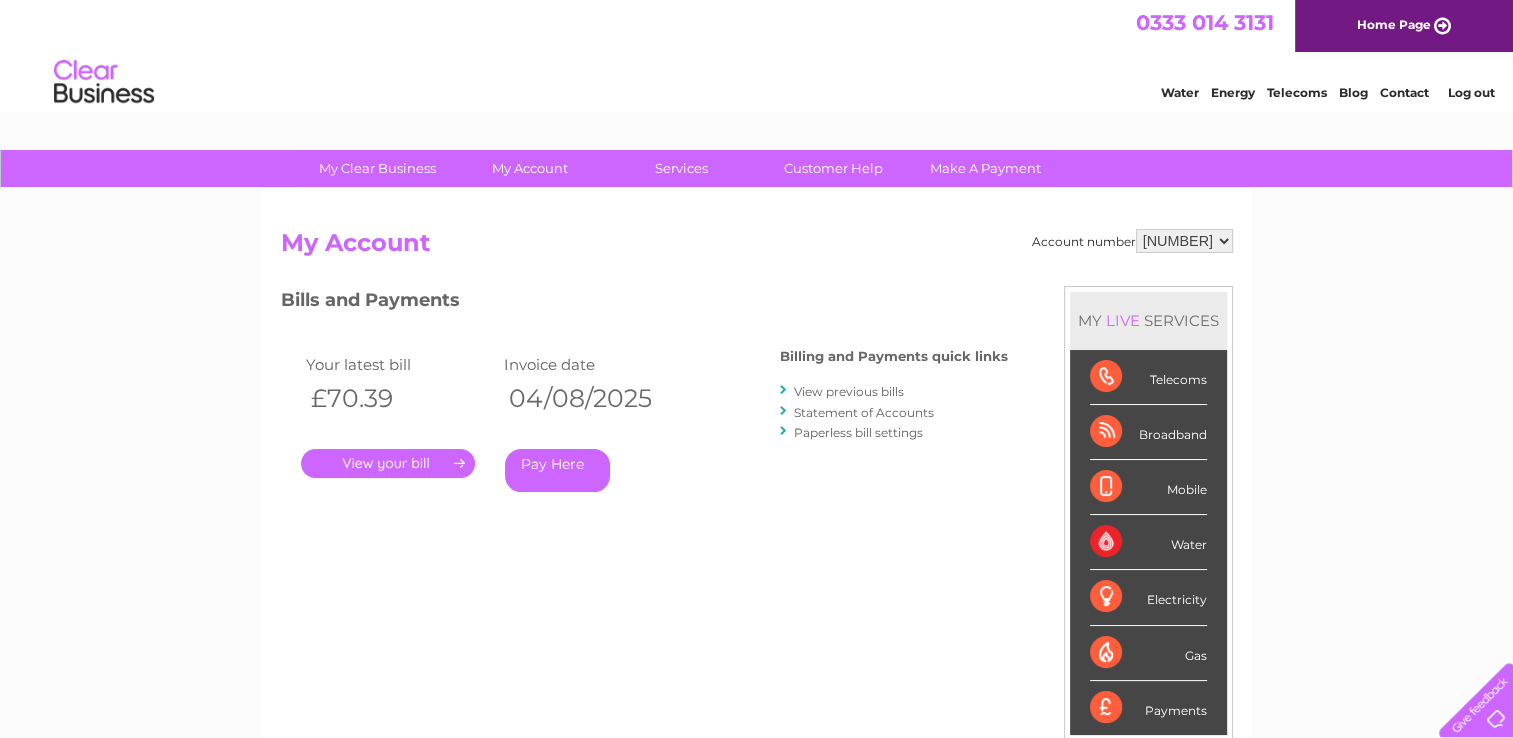 click on "1153663
30274748
30321974" at bounding box center [1184, 241] 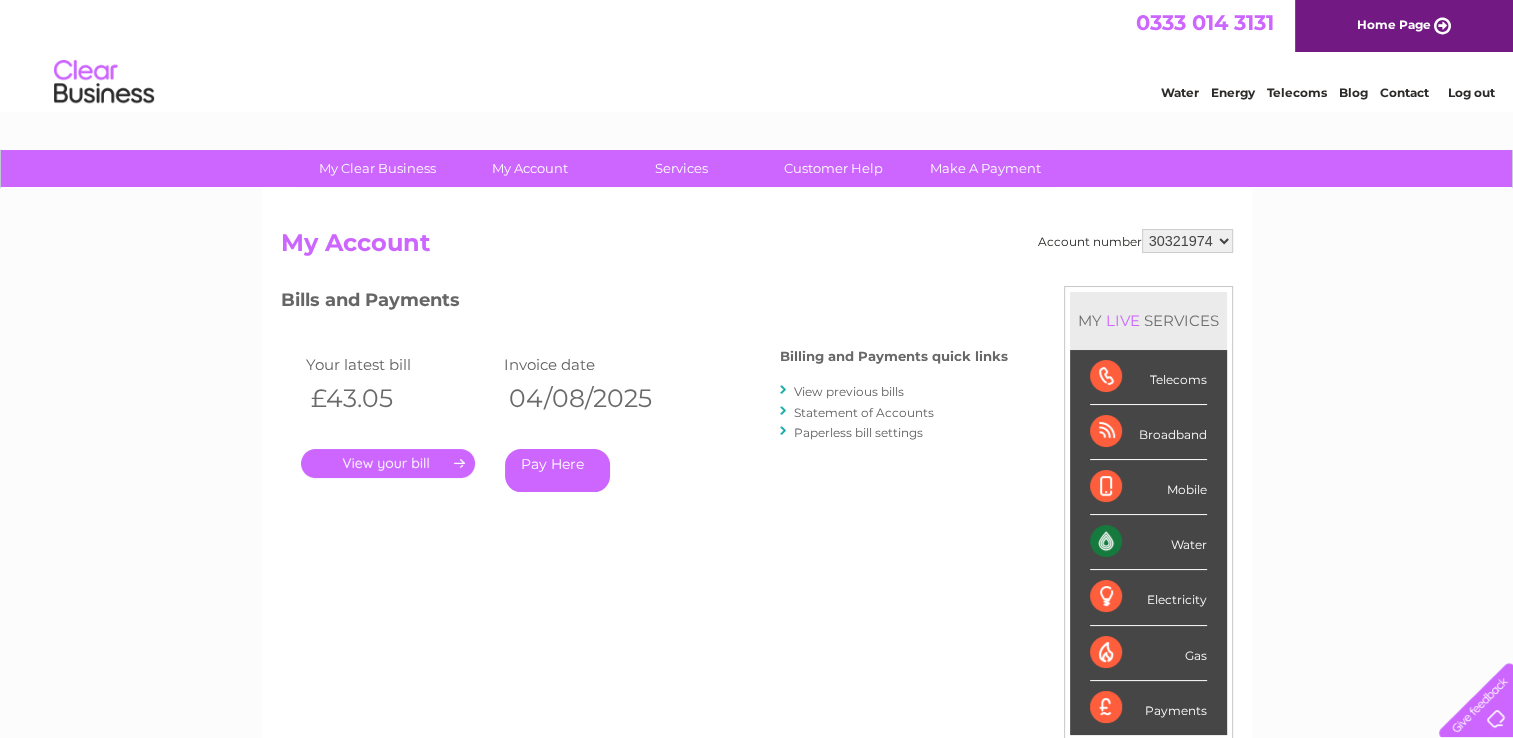 scroll, scrollTop: 0, scrollLeft: 0, axis: both 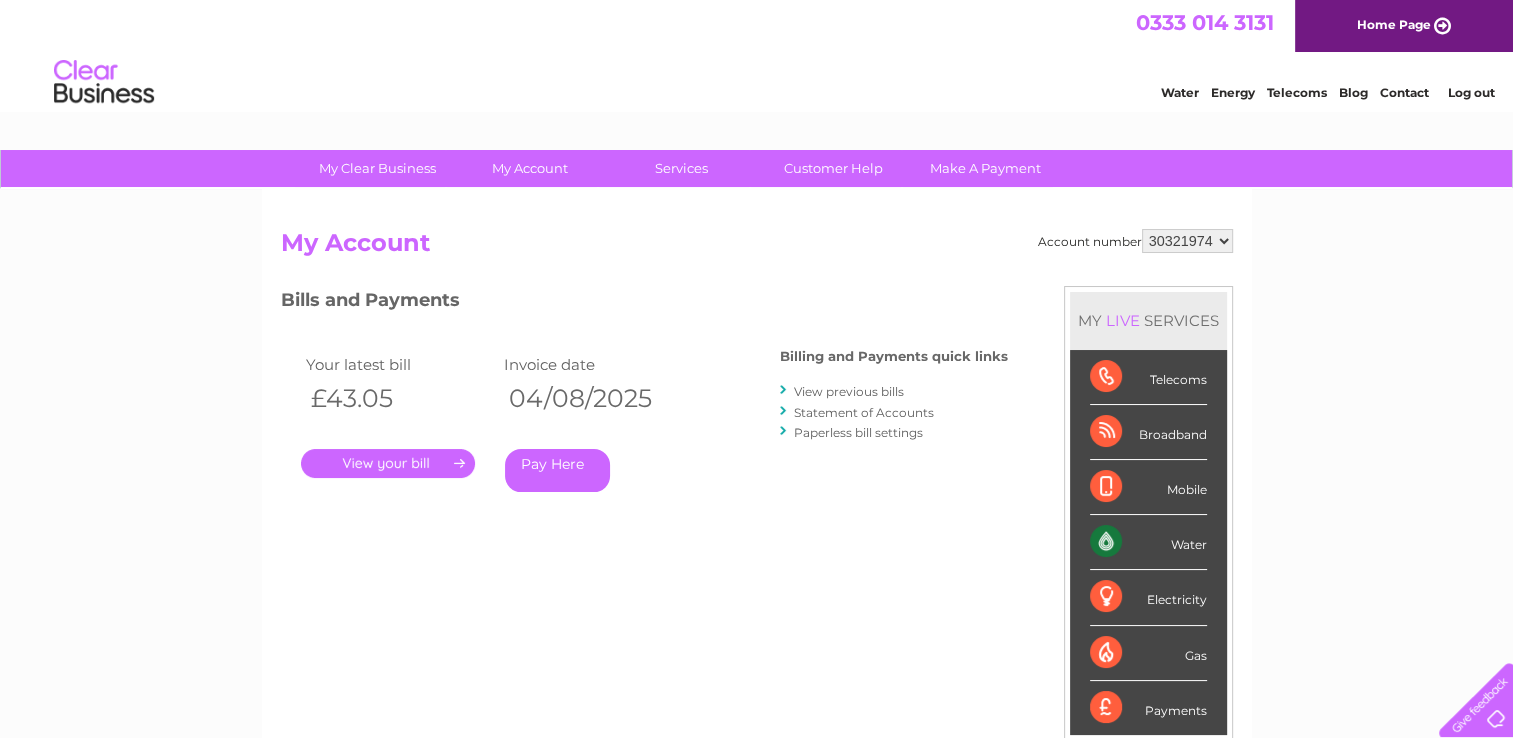 click on "." at bounding box center (388, 463) 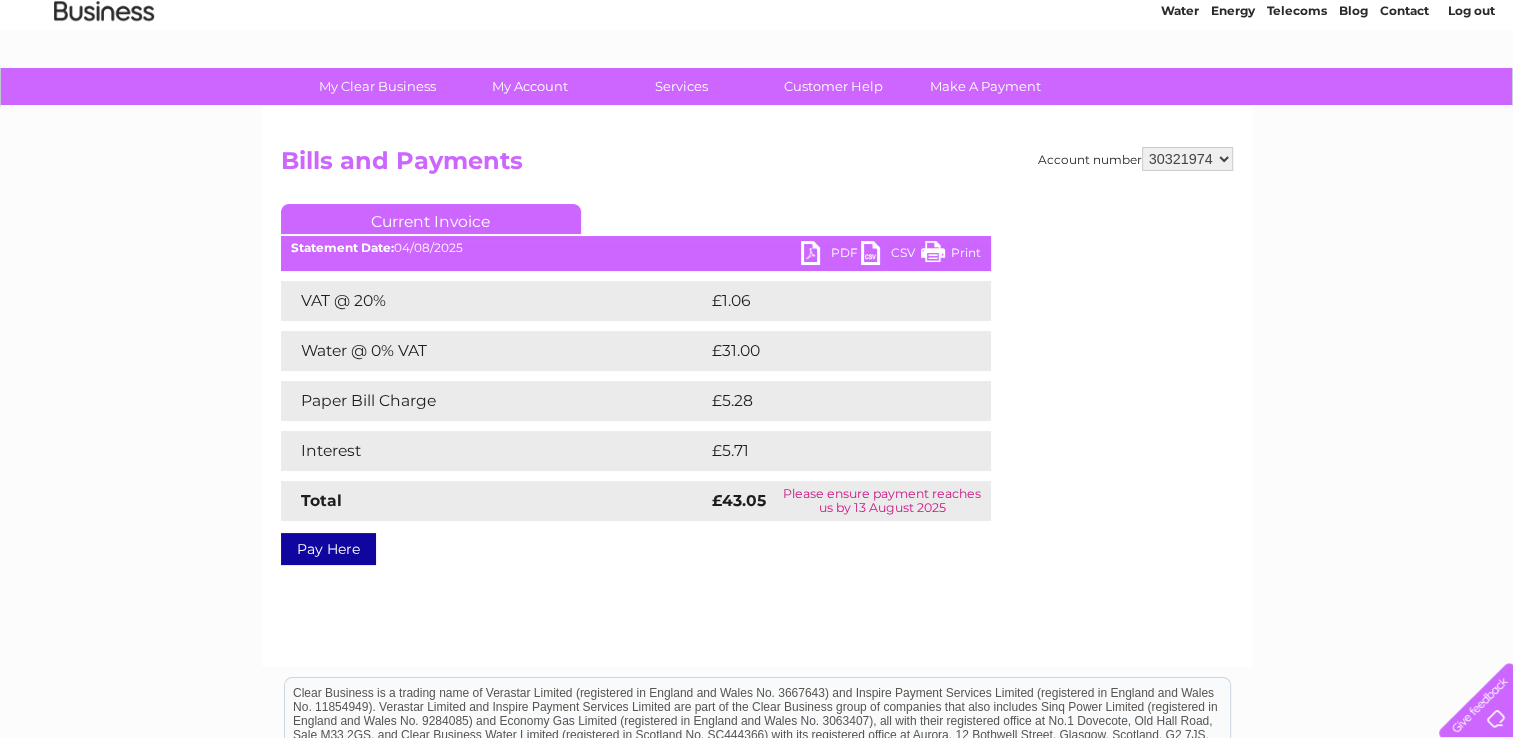 scroll, scrollTop: 83, scrollLeft: 0, axis: vertical 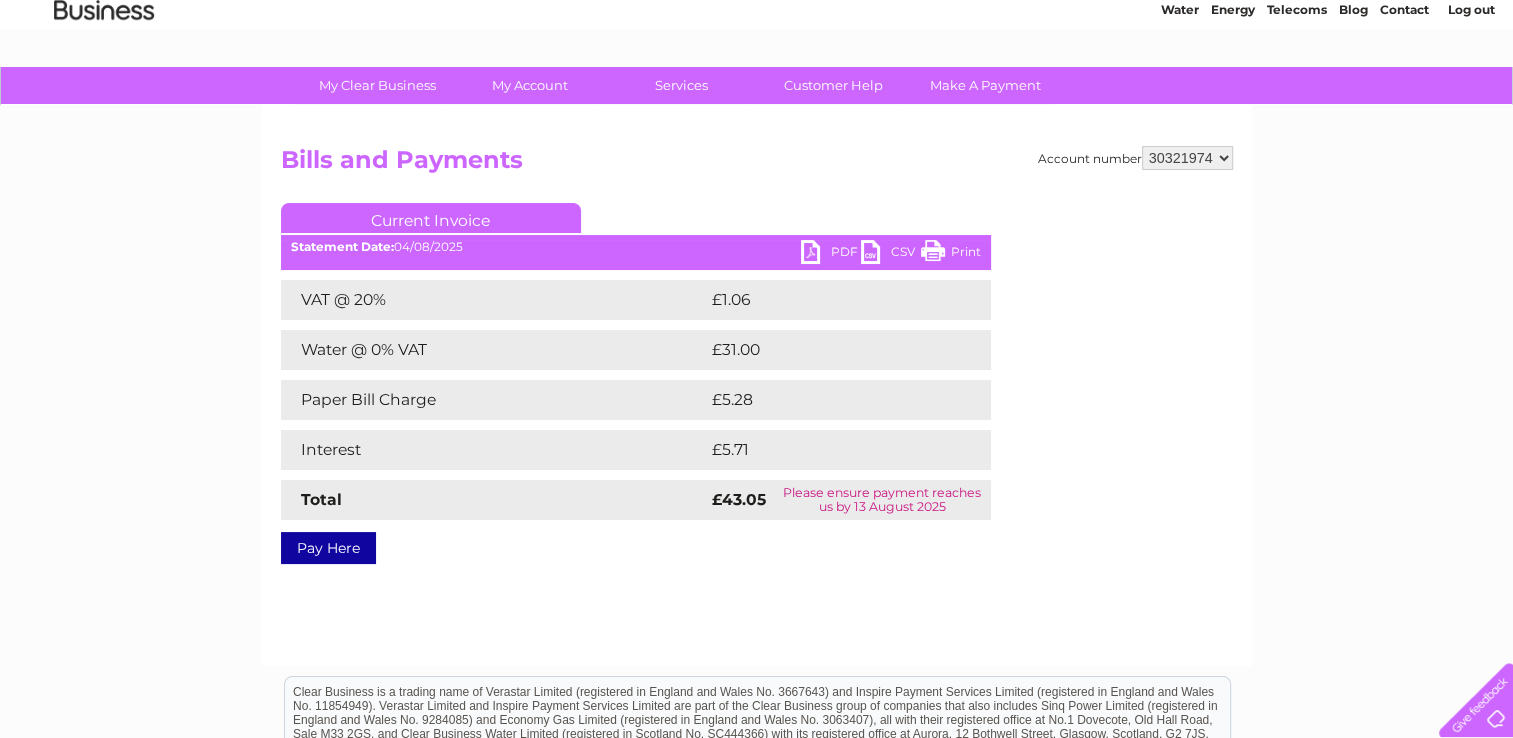 click on "PDF" at bounding box center (831, 254) 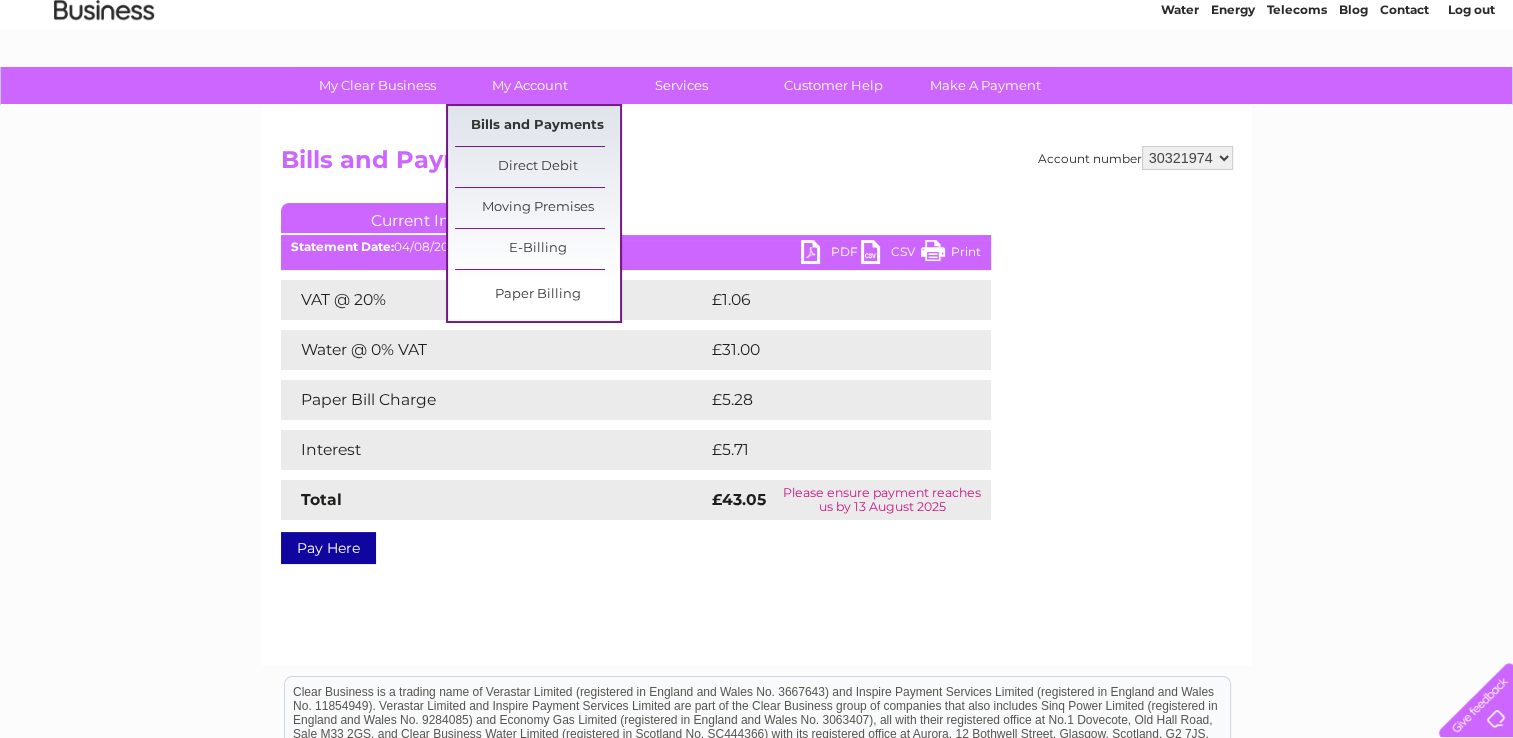 click on "Bills and Payments" at bounding box center (537, 126) 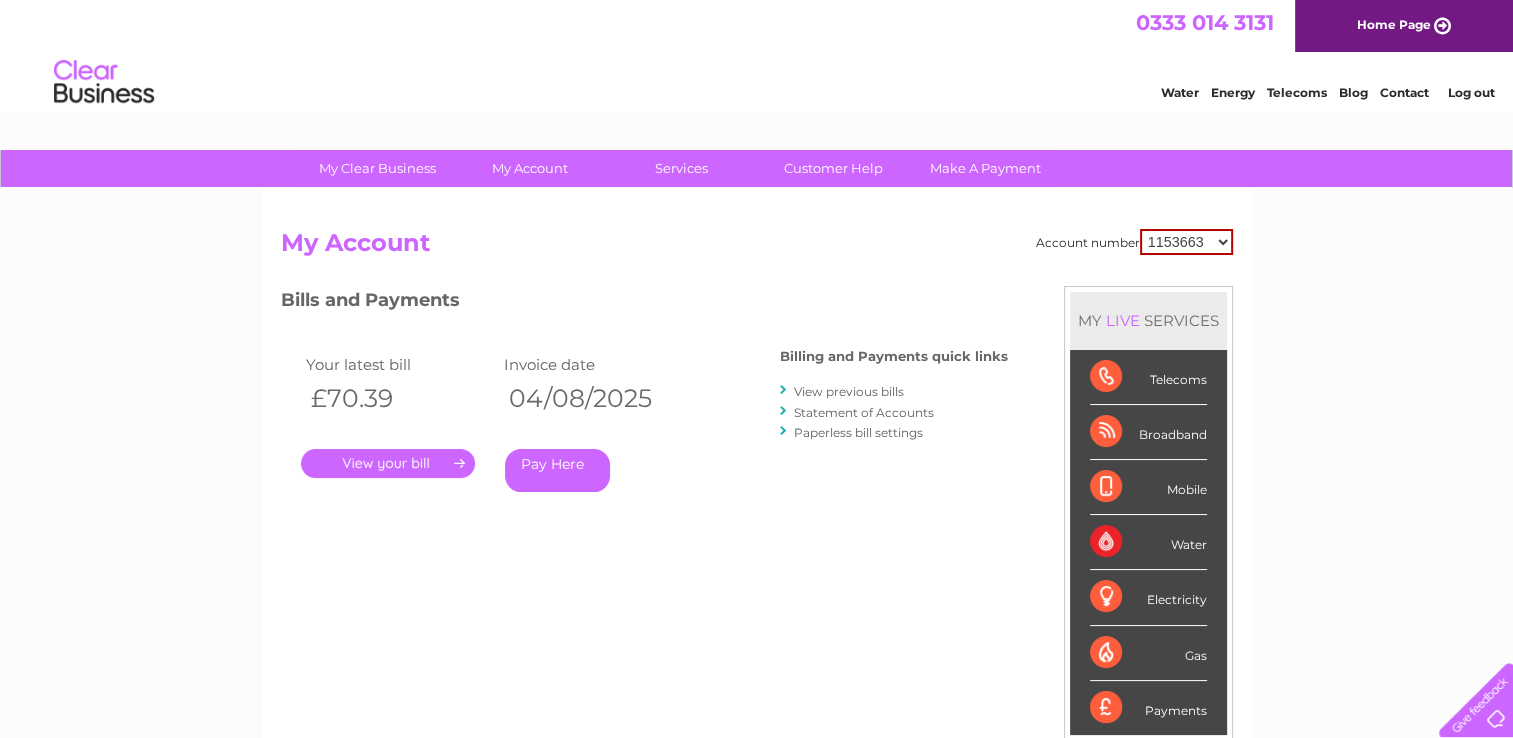 scroll, scrollTop: 0, scrollLeft: 0, axis: both 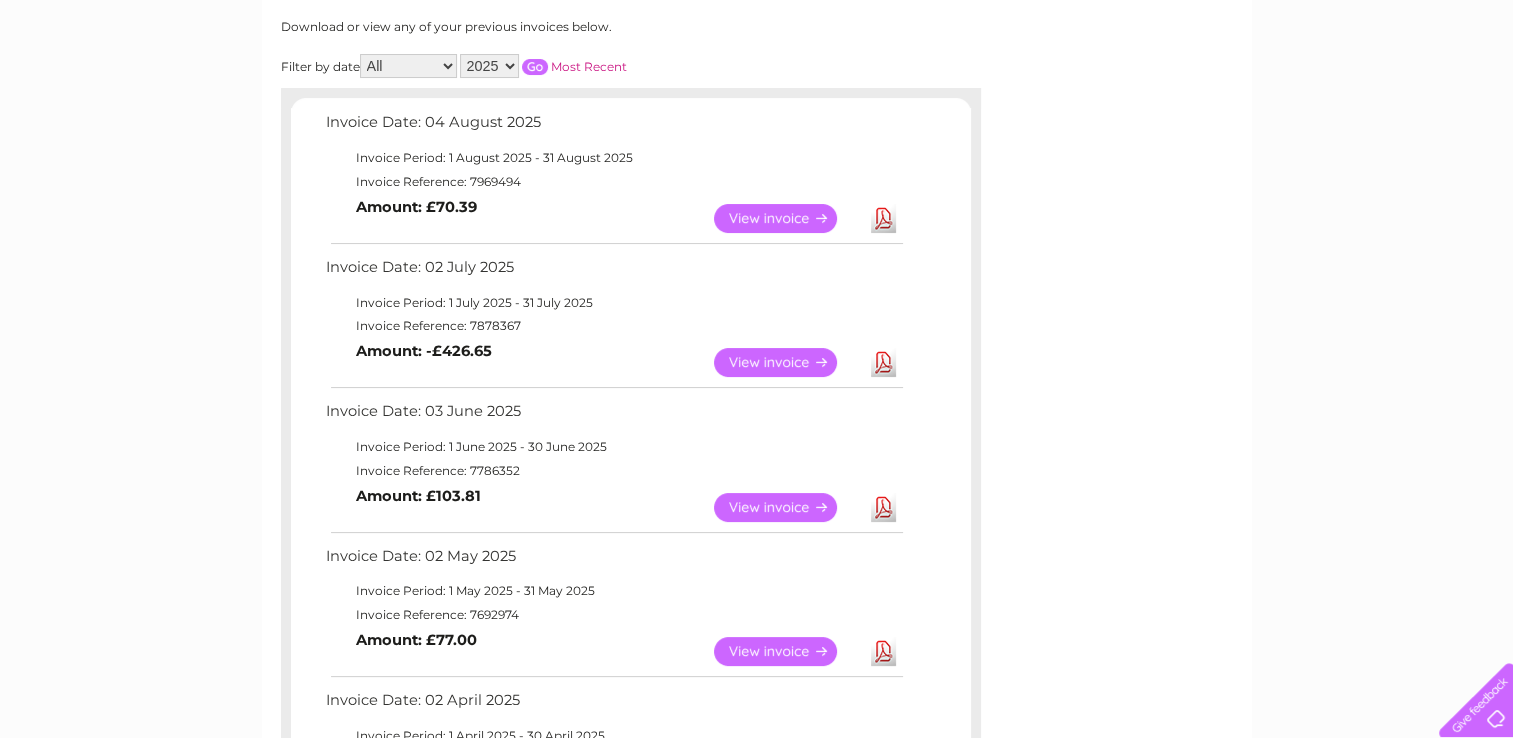 click on "View" at bounding box center (787, 362) 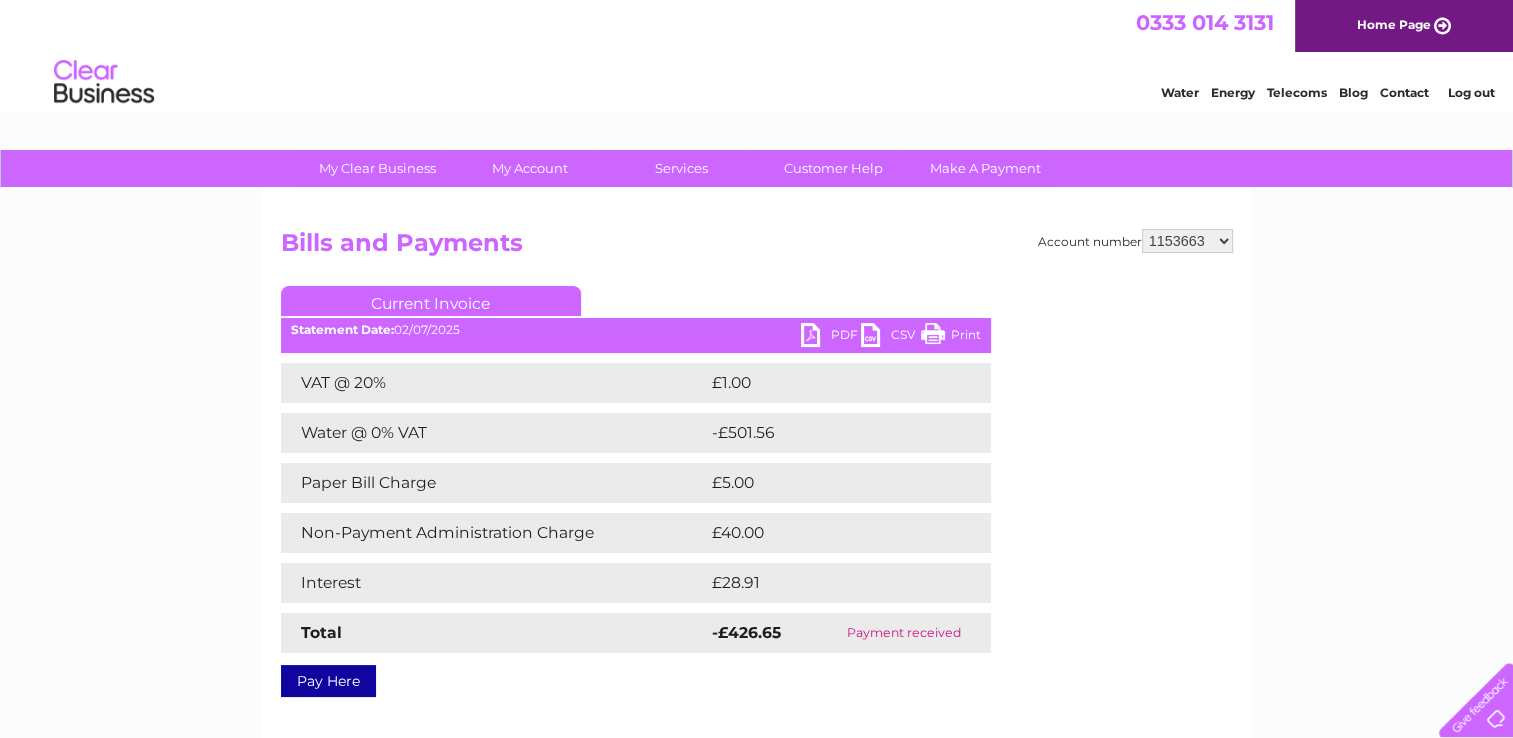 scroll, scrollTop: 0, scrollLeft: 0, axis: both 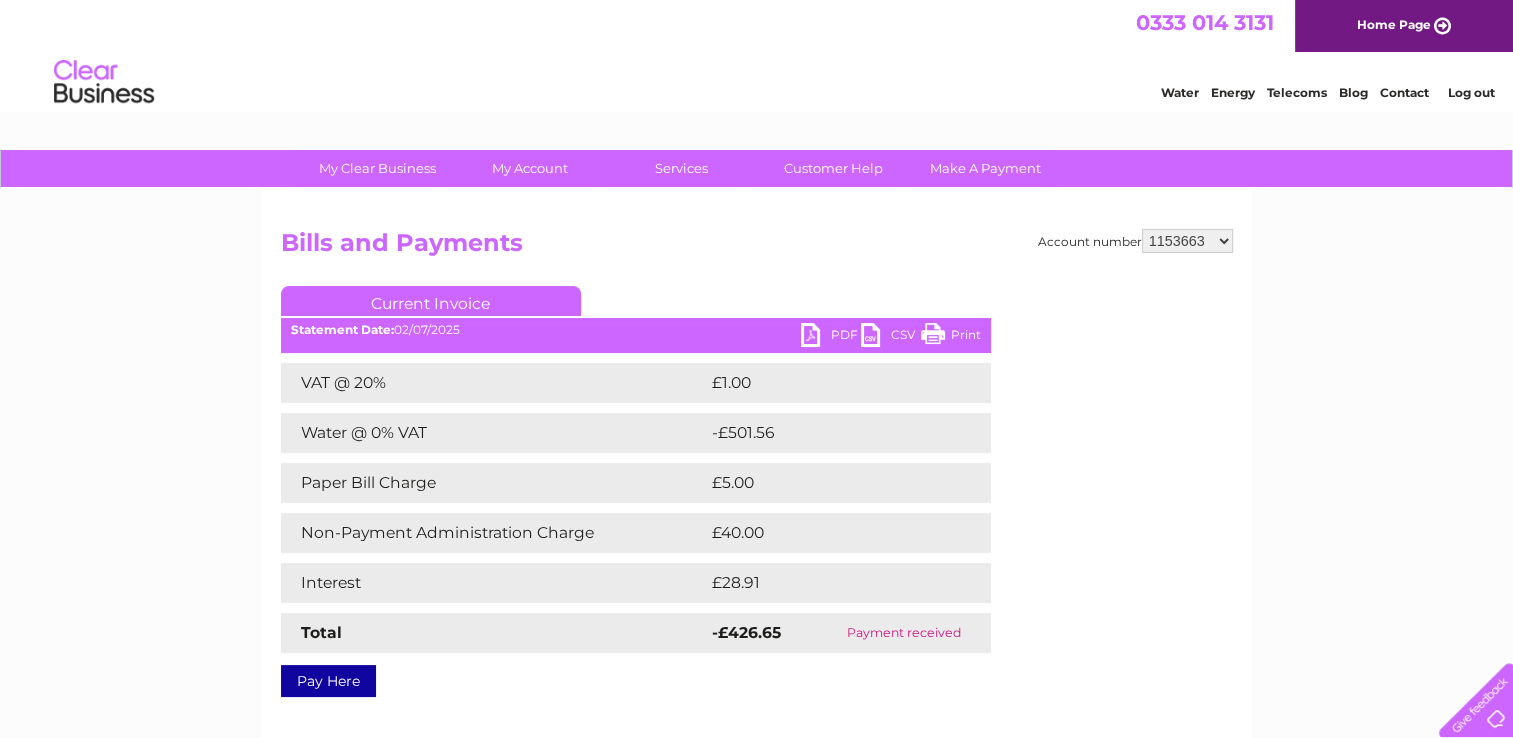 click on "PDF" at bounding box center [831, 337] 